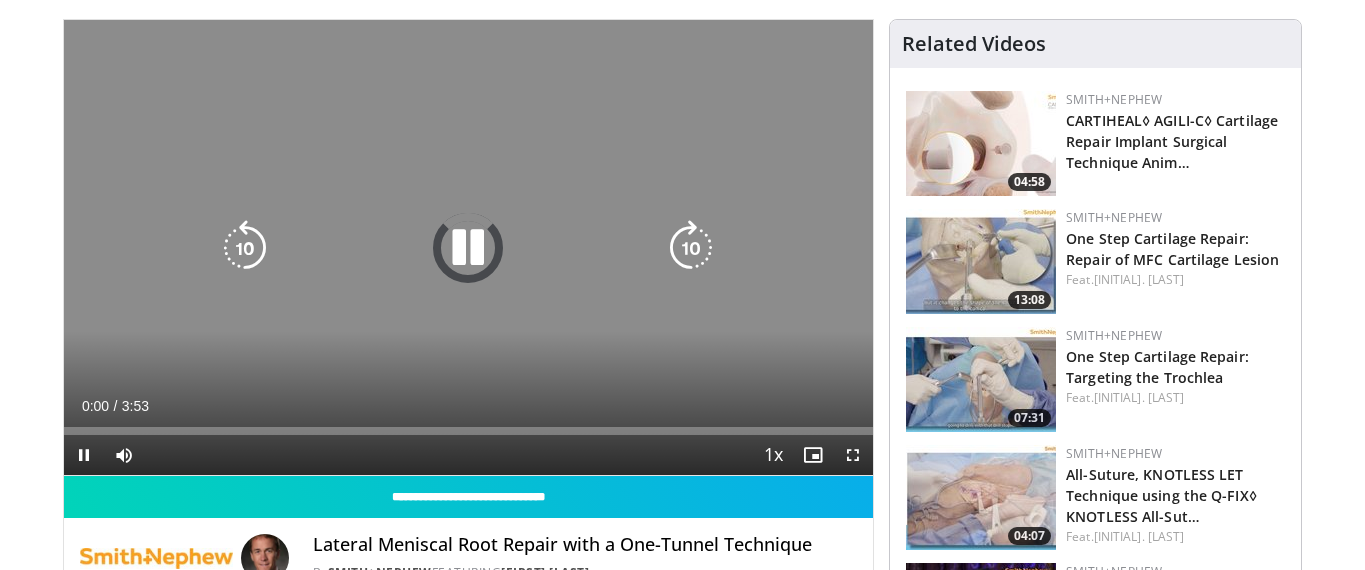 scroll, scrollTop: 146, scrollLeft: 0, axis: vertical 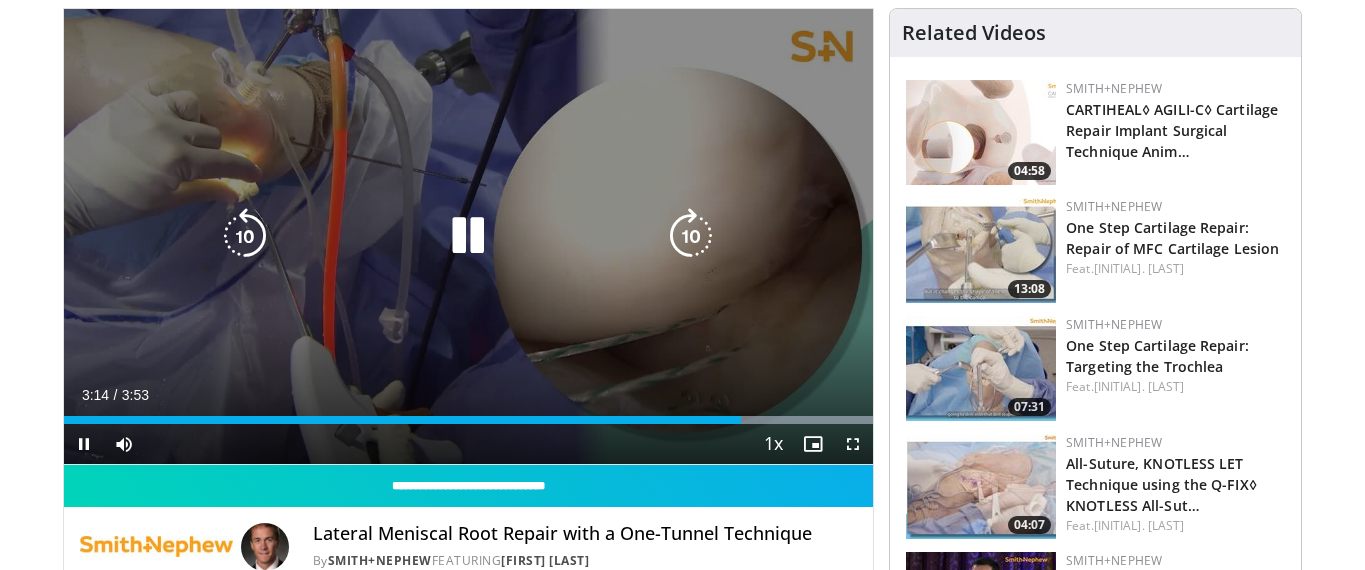 click at bounding box center [468, 236] 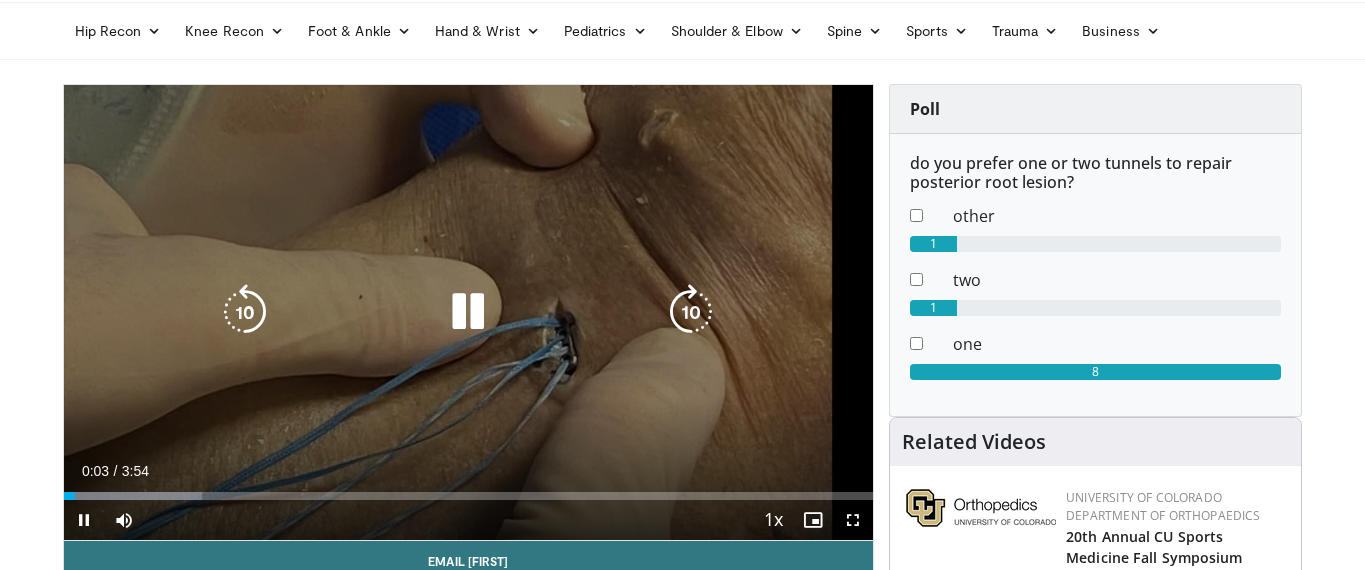 scroll, scrollTop: 69, scrollLeft: 0, axis: vertical 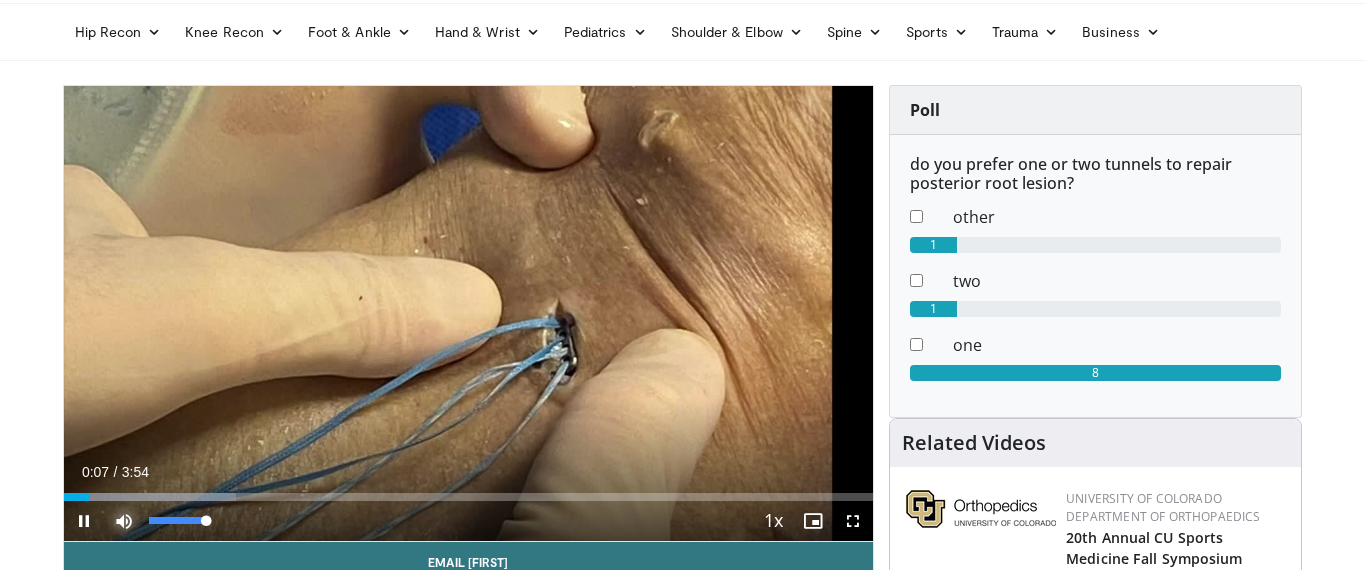 click at bounding box center (124, 521) 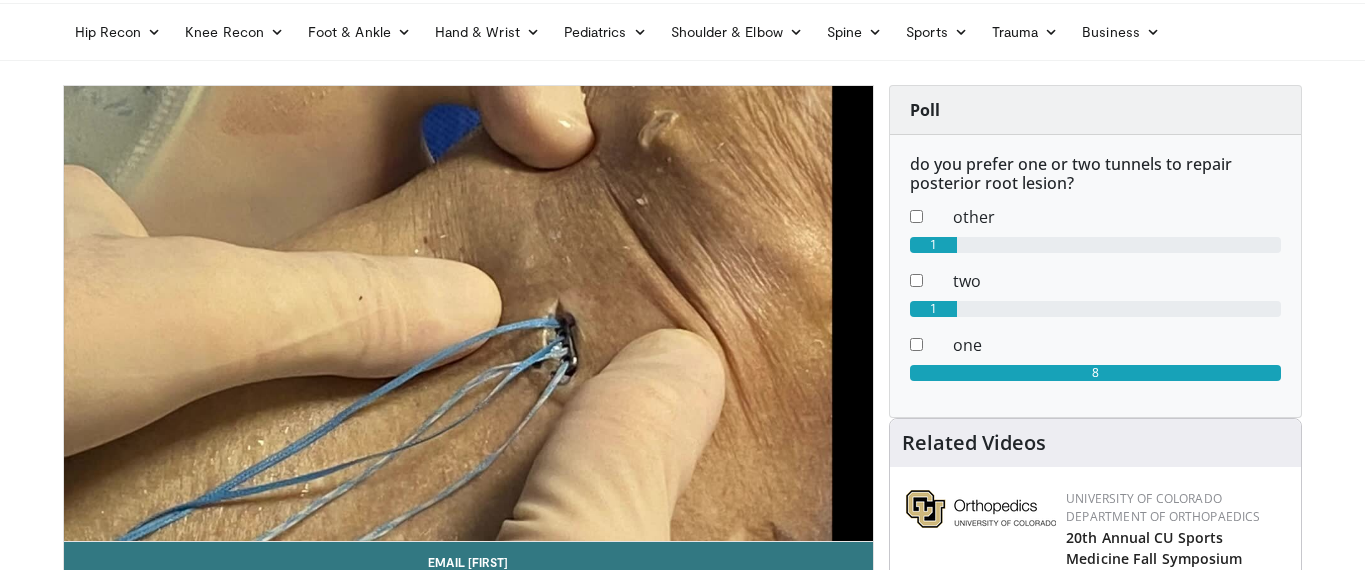 click on "**********" at bounding box center [469, 314] 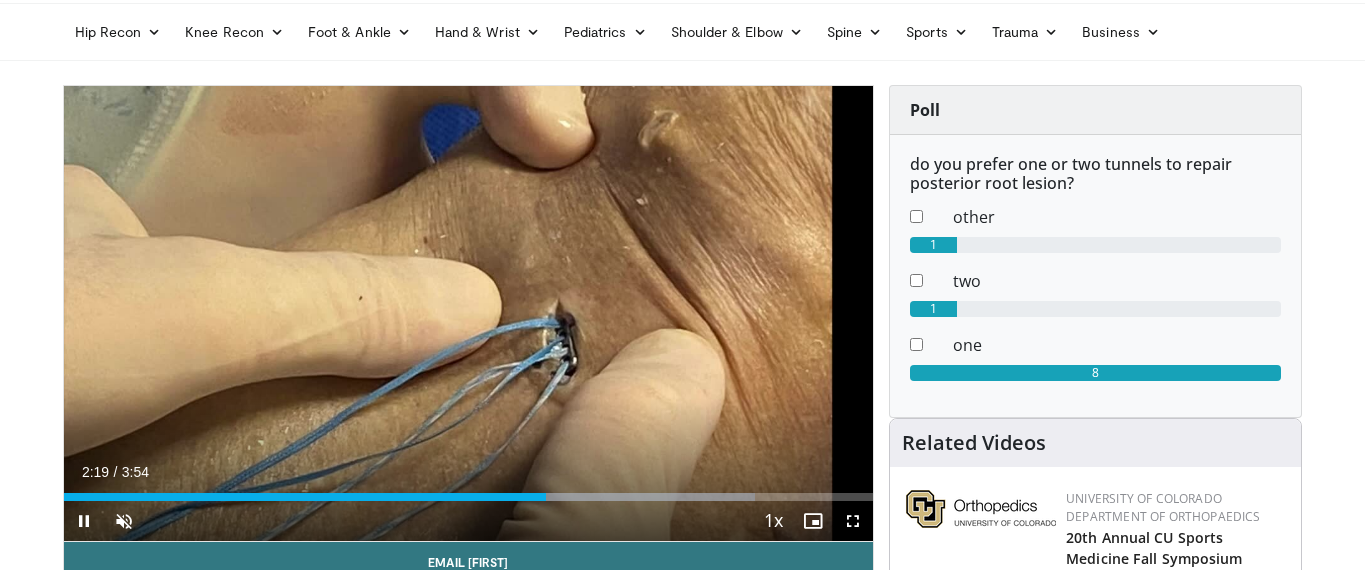 drag, startPoint x: 543, startPoint y: 504, endPoint x: 521, endPoint y: 502, distance: 22.090721 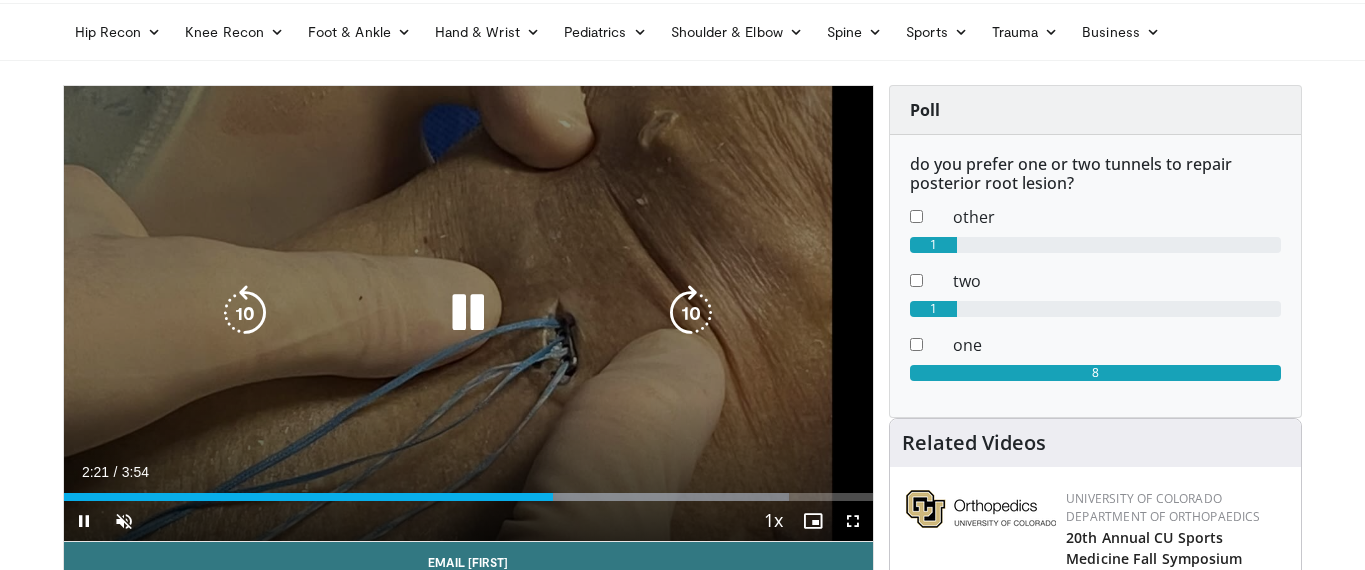 click on "Current Time  2:21 / Duration  3:54 Pause Skip Backward Skip Forward Unmute 0% Loaded :  89.64% 2:21 2:15 Stream Type  LIVE Seek to live, currently behind live LIVE   1x Playback Rate 0.5x 0.75x 1x , selected 1.25x 1.5x 1.75x 2x Chapters Chapters Descriptions descriptions off , selected Captions captions settings , opens captions settings dialog captions off , selected Audio Track default , selected Fullscreen Enable picture-in-picture mode" at bounding box center [469, 521] 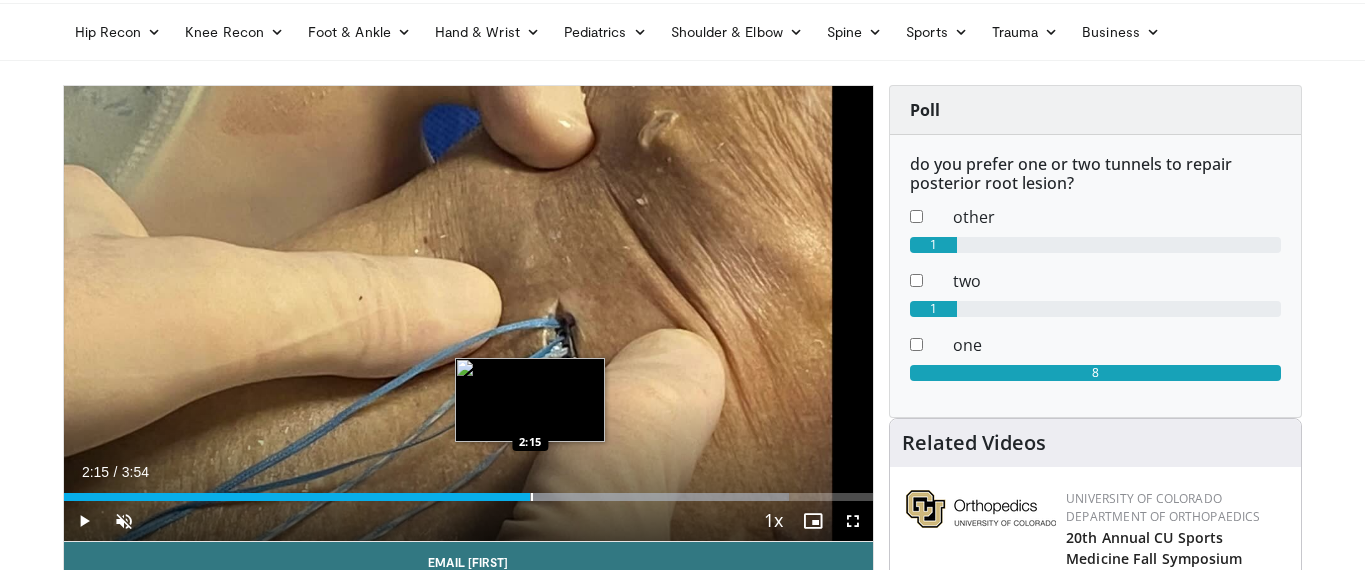 drag, startPoint x: 546, startPoint y: 499, endPoint x: 530, endPoint y: 496, distance: 16.27882 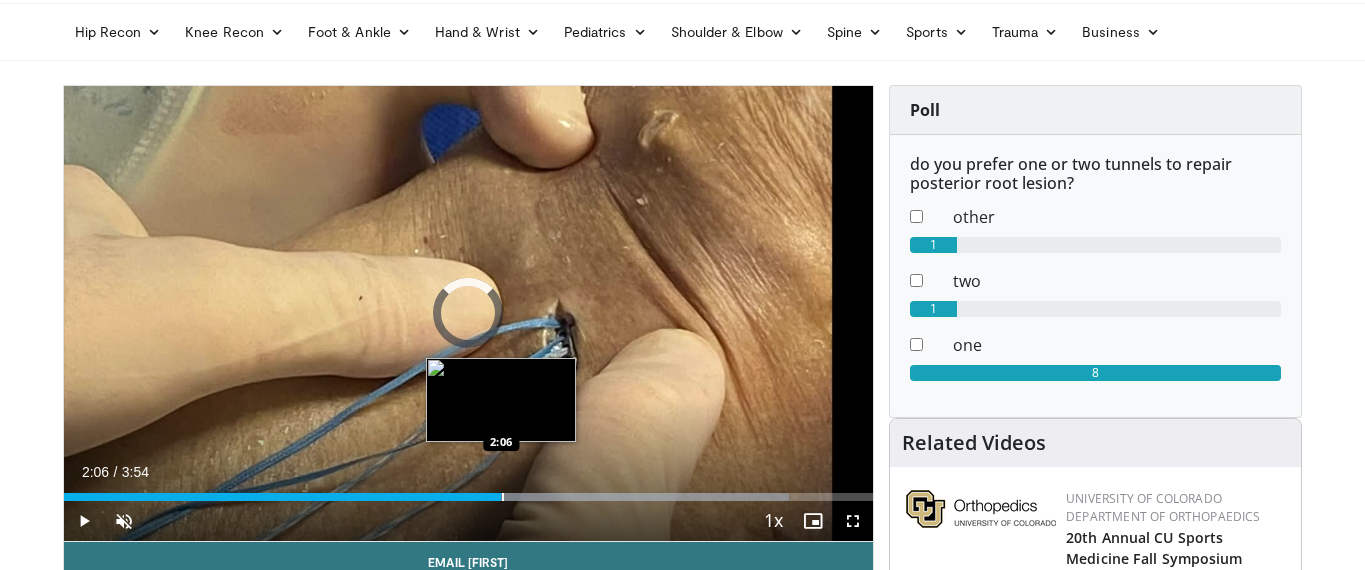 drag, startPoint x: 559, startPoint y: 497, endPoint x: 500, endPoint y: 490, distance: 59.413803 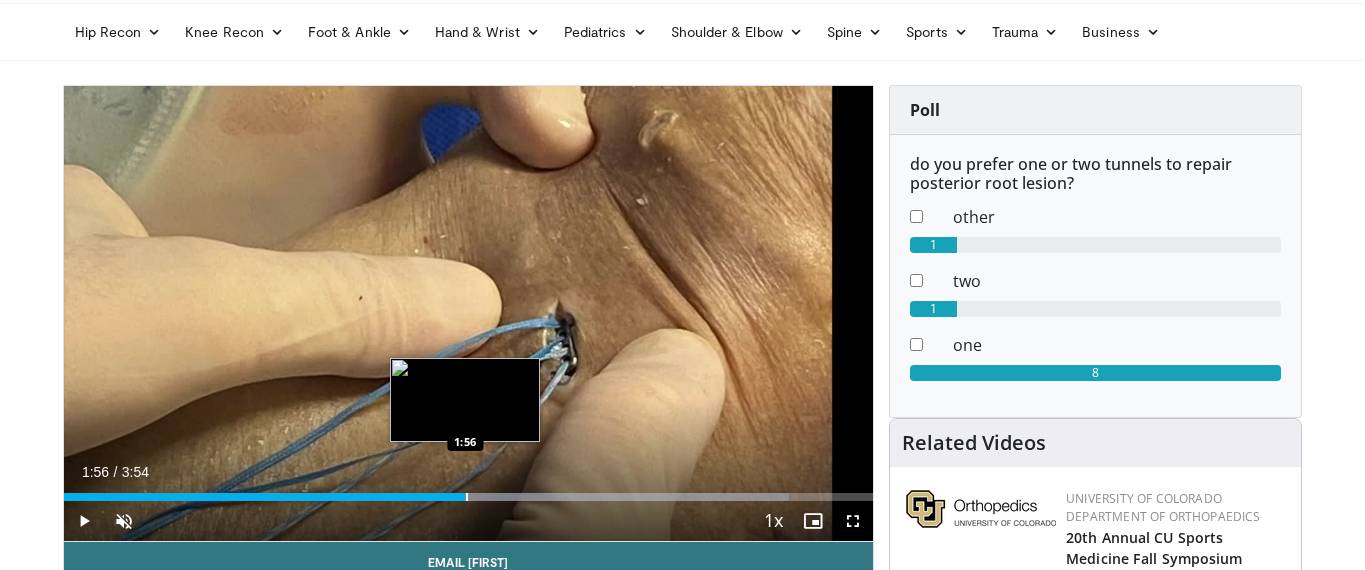 drag, startPoint x: 558, startPoint y: 497, endPoint x: 466, endPoint y: 494, distance: 92.0489 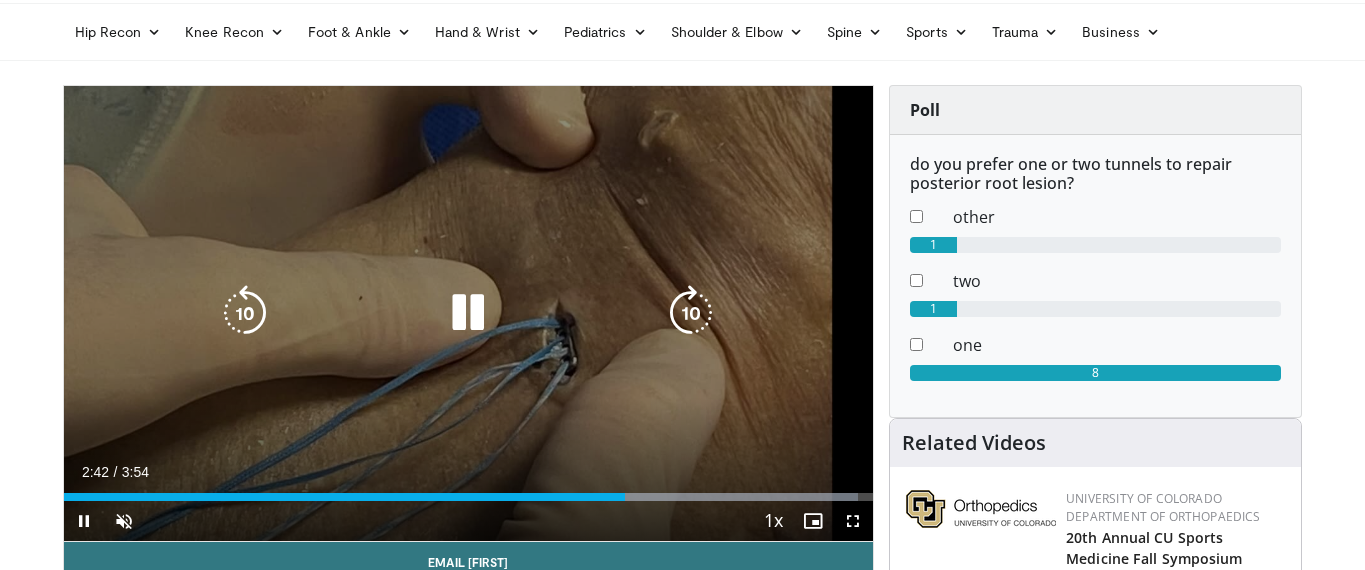 click at bounding box center (468, 313) 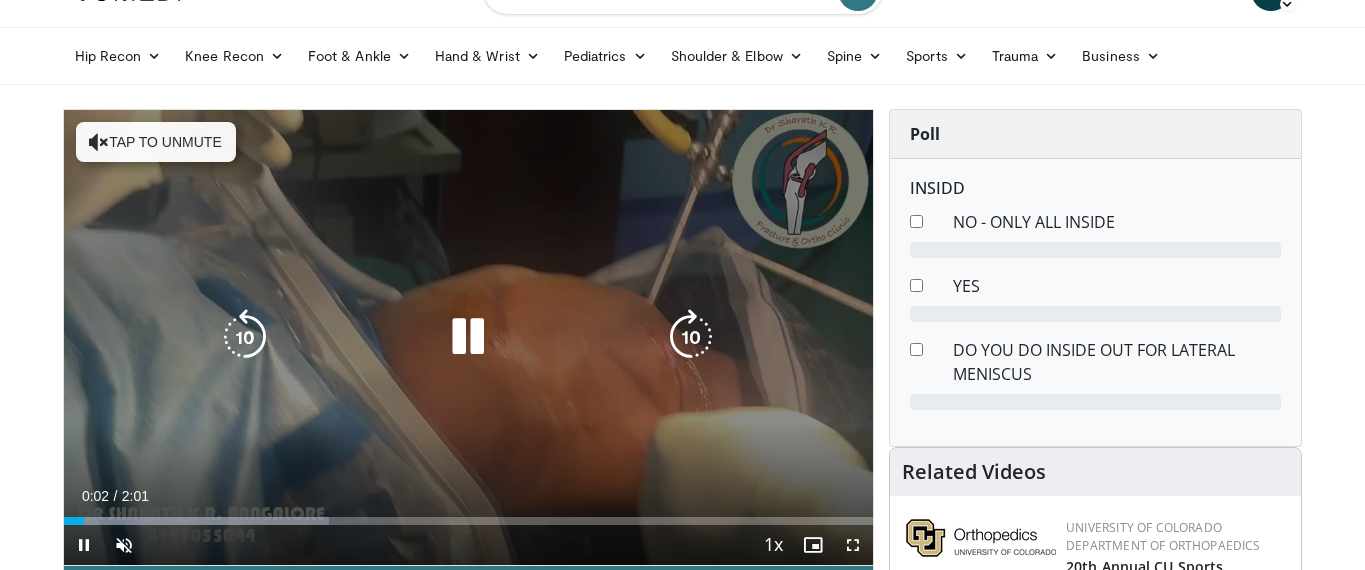 scroll, scrollTop: 64, scrollLeft: 0, axis: vertical 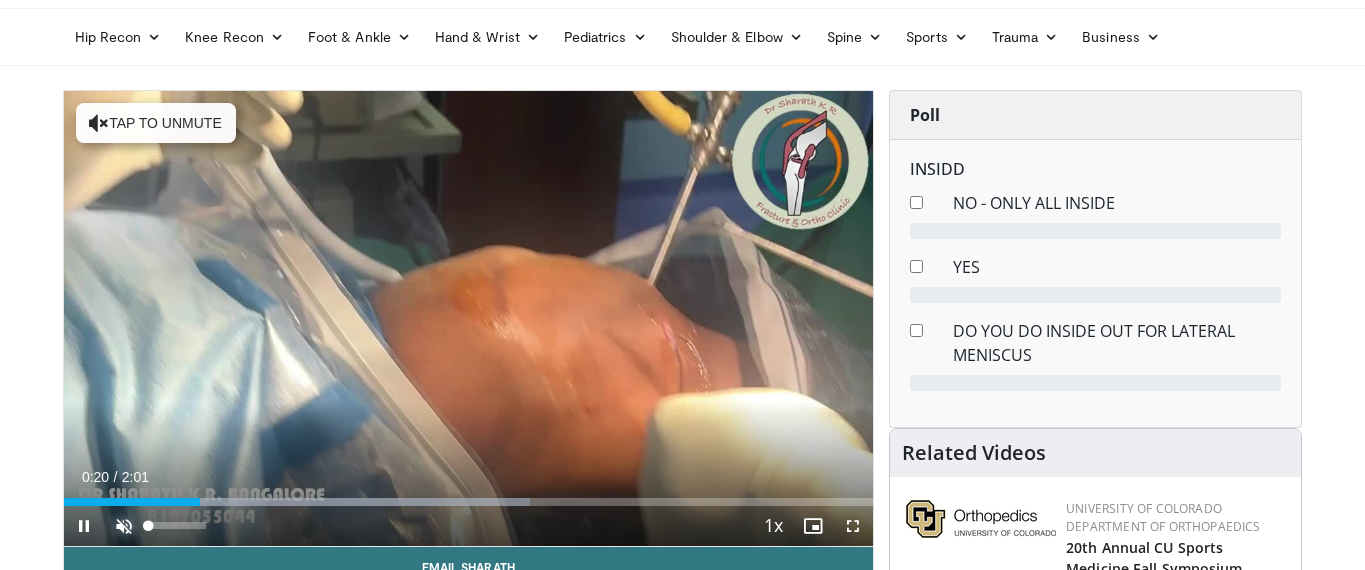 click at bounding box center [124, 526] 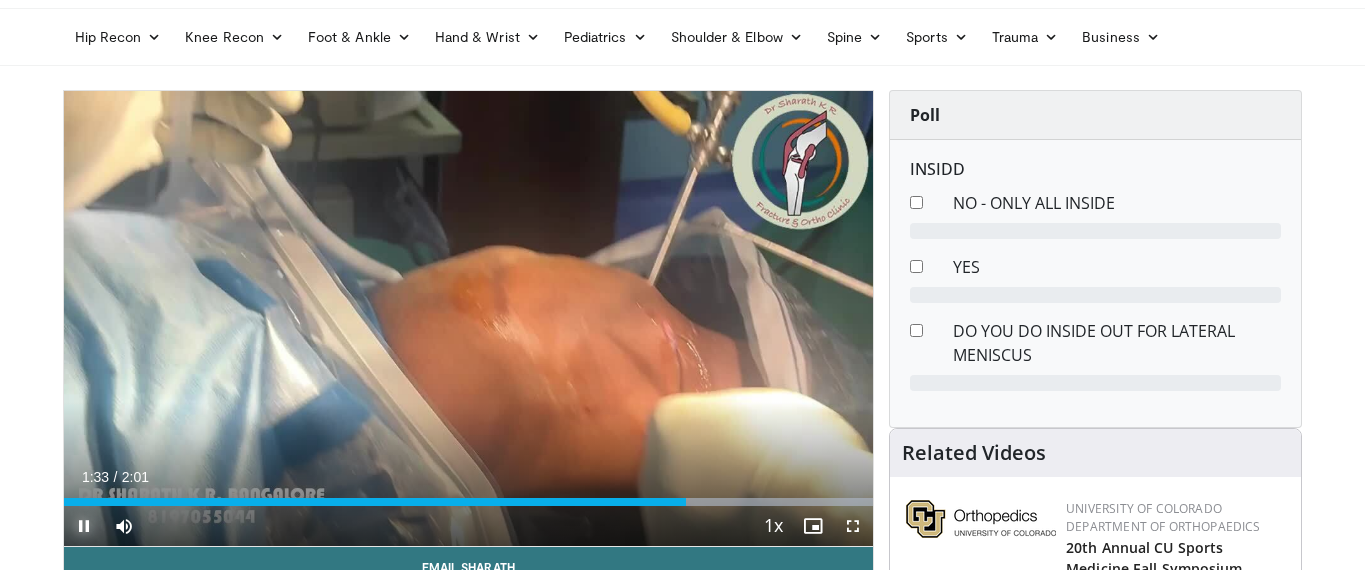 click at bounding box center (84, 526) 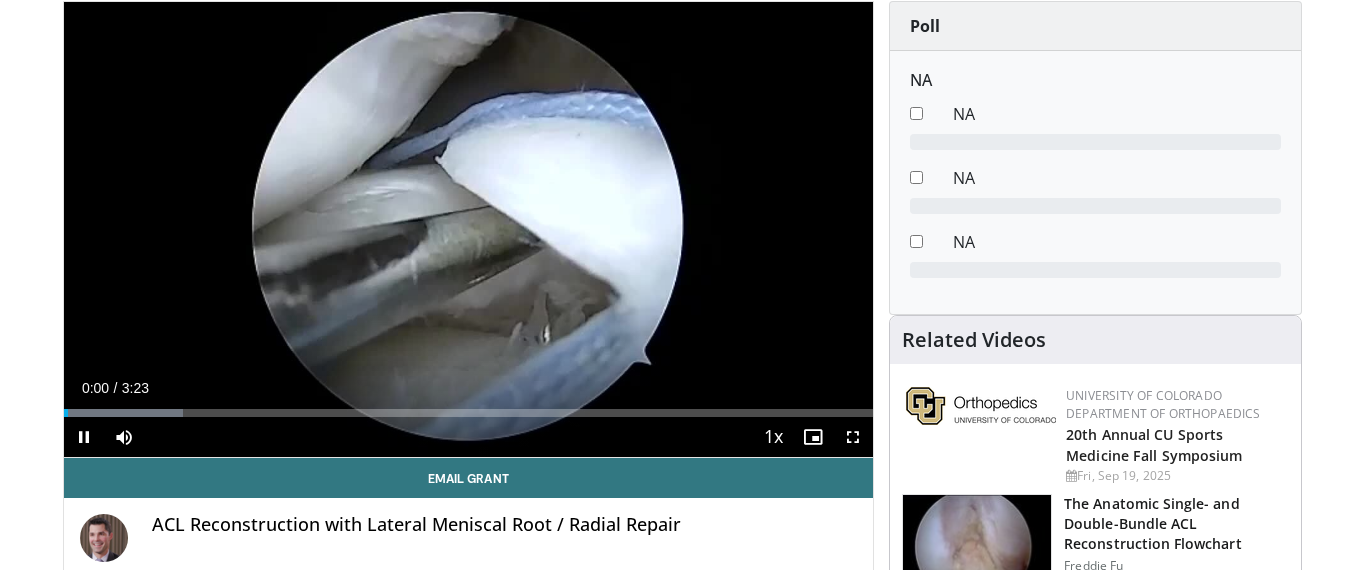 scroll, scrollTop: 155, scrollLeft: 0, axis: vertical 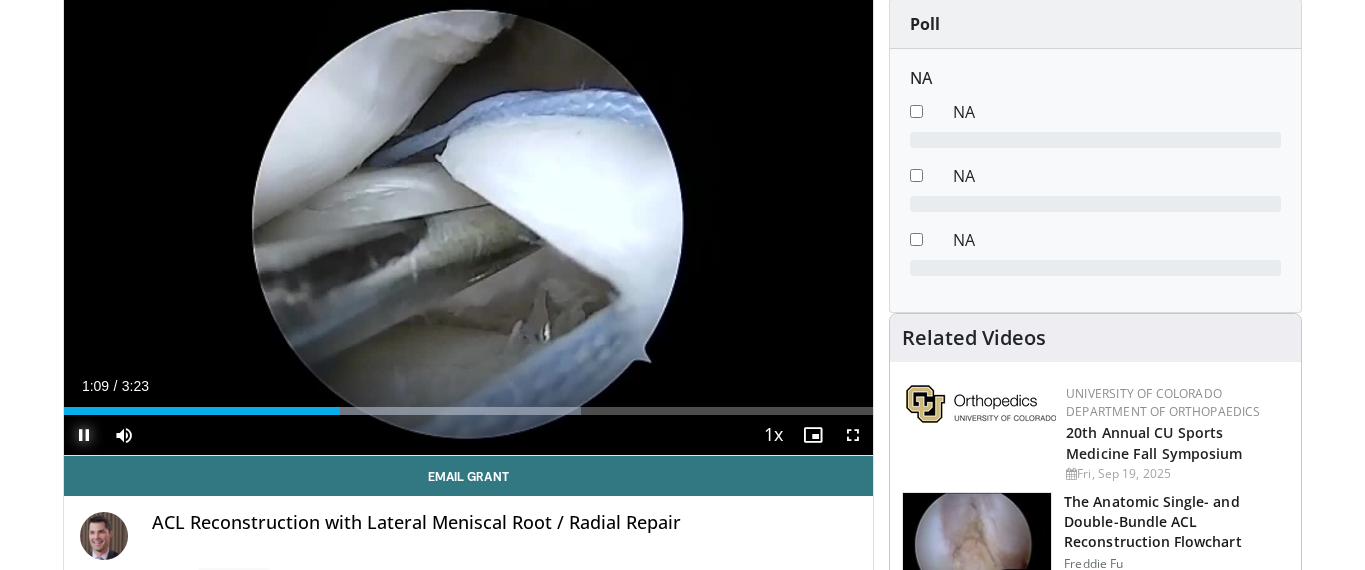 click at bounding box center [84, 435] 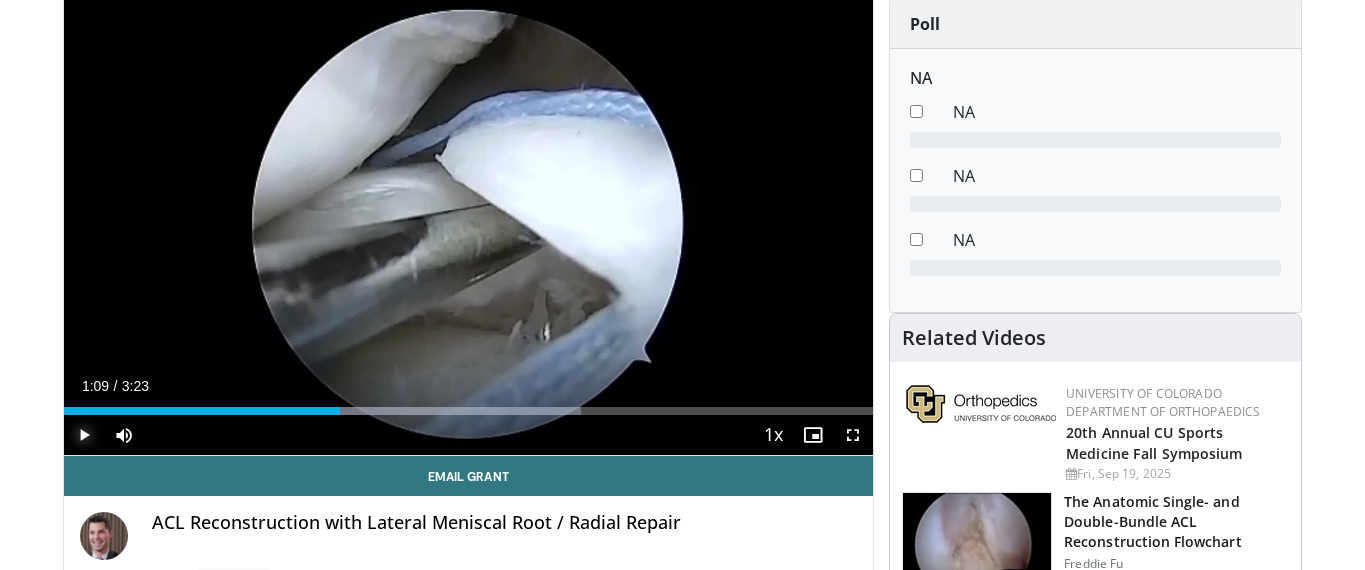 click at bounding box center [84, 435] 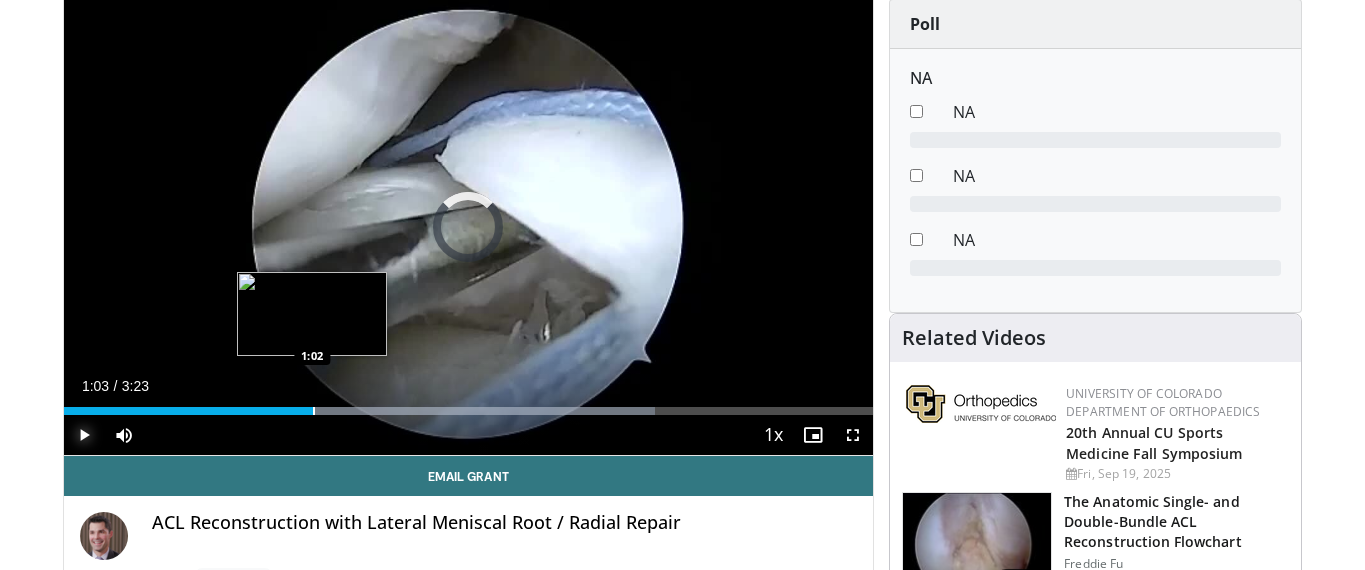 drag, startPoint x: 400, startPoint y: 413, endPoint x: 312, endPoint y: 413, distance: 88 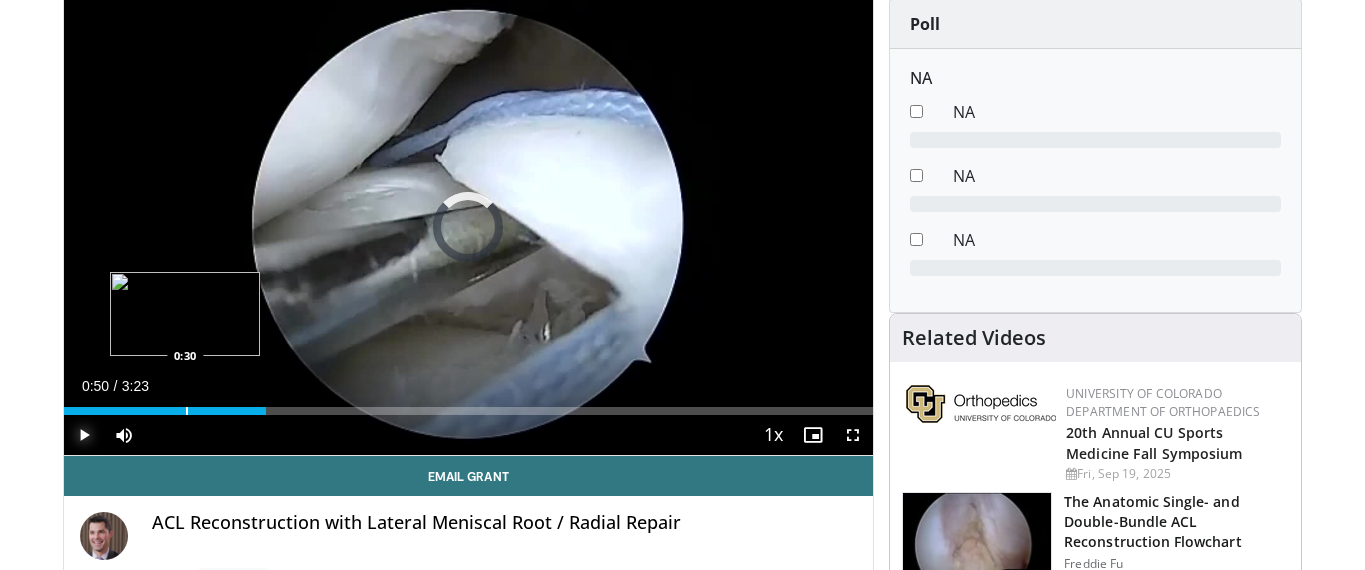 drag, startPoint x: 326, startPoint y: 412, endPoint x: 184, endPoint y: 397, distance: 142.79005 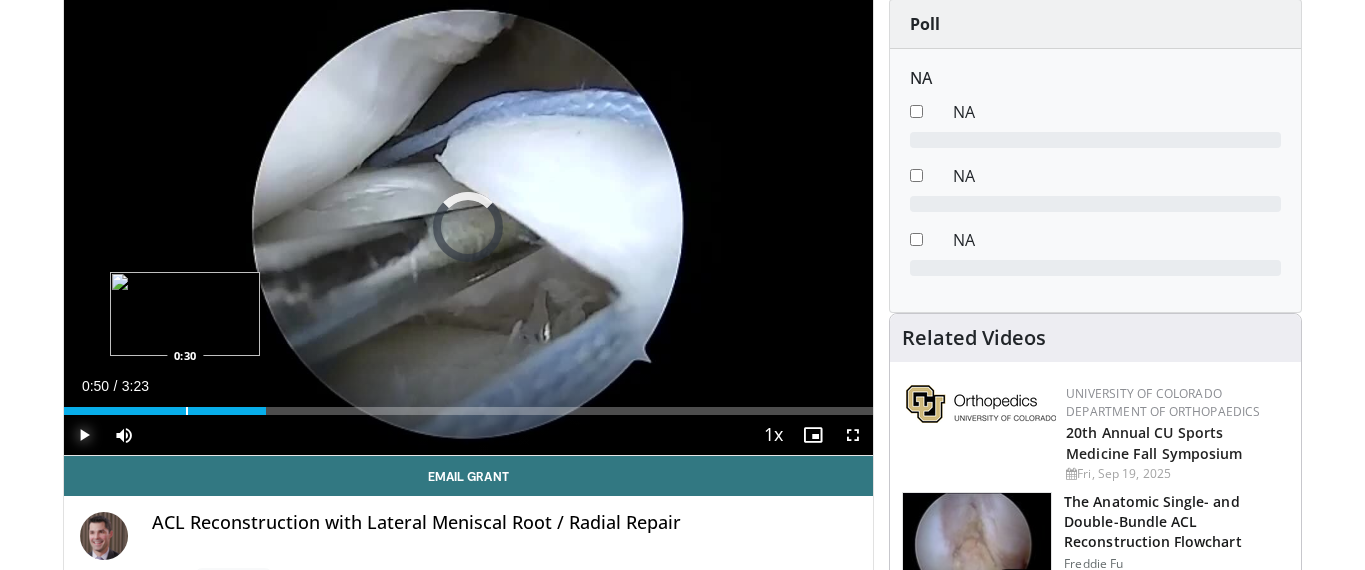 click on "Loaded :  0.00% 0:30 0:30" at bounding box center (469, 405) 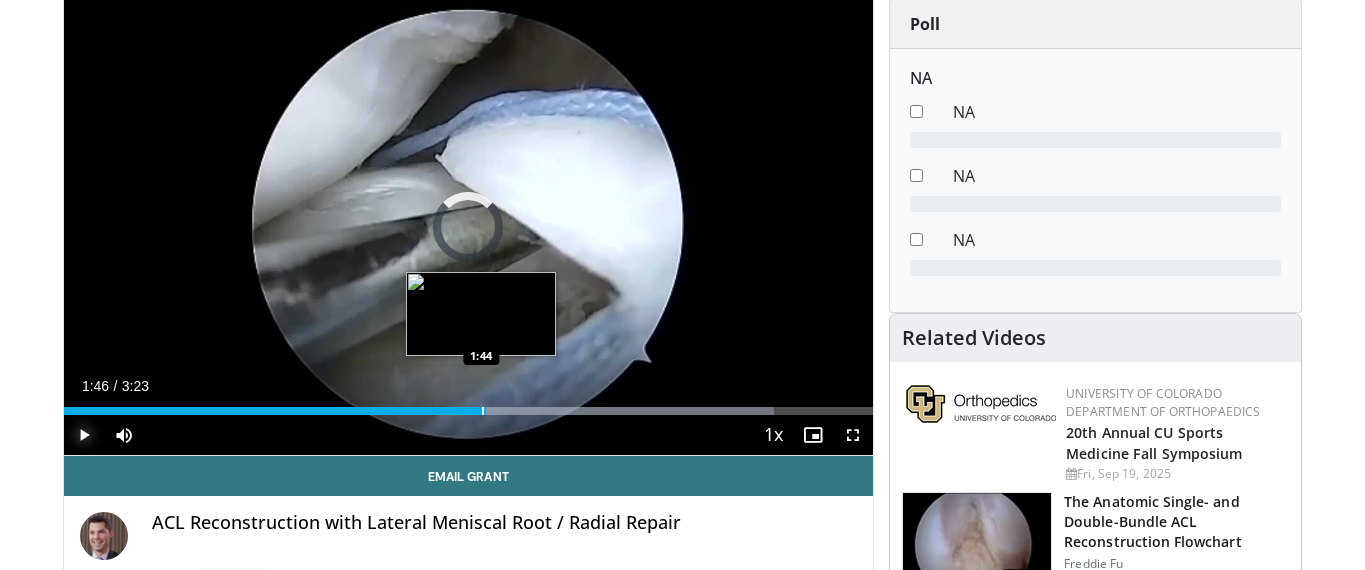 drag, startPoint x: 529, startPoint y: 407, endPoint x: 481, endPoint y: 406, distance: 48.010414 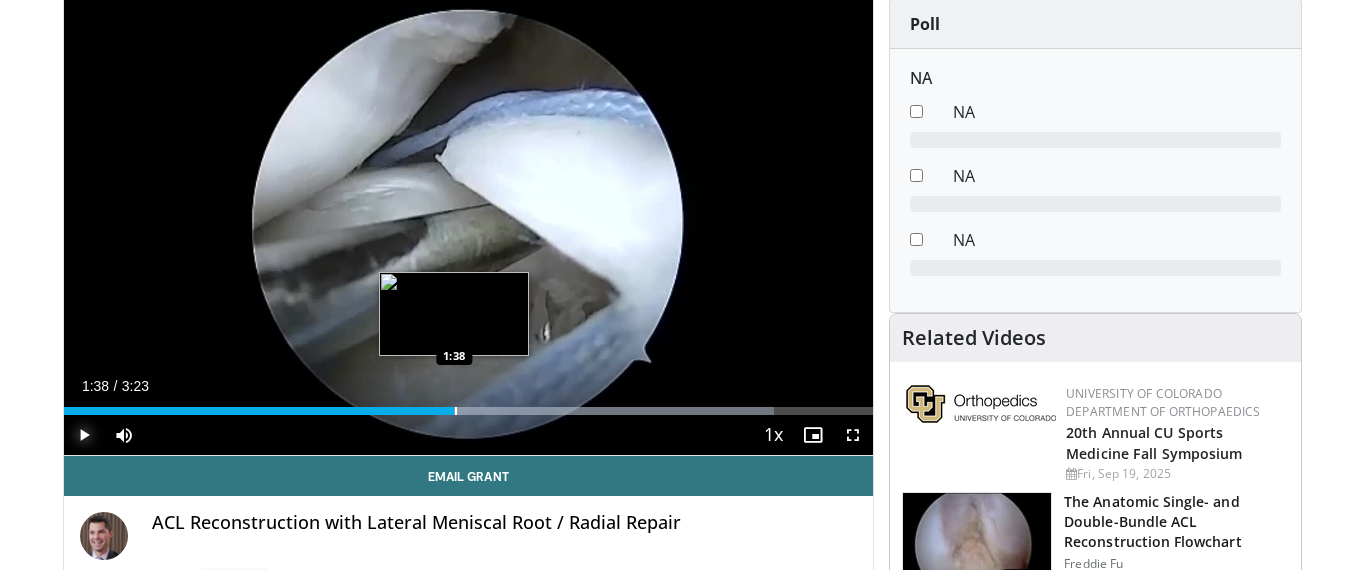 drag, startPoint x: 497, startPoint y: 407, endPoint x: 454, endPoint y: 407, distance: 43 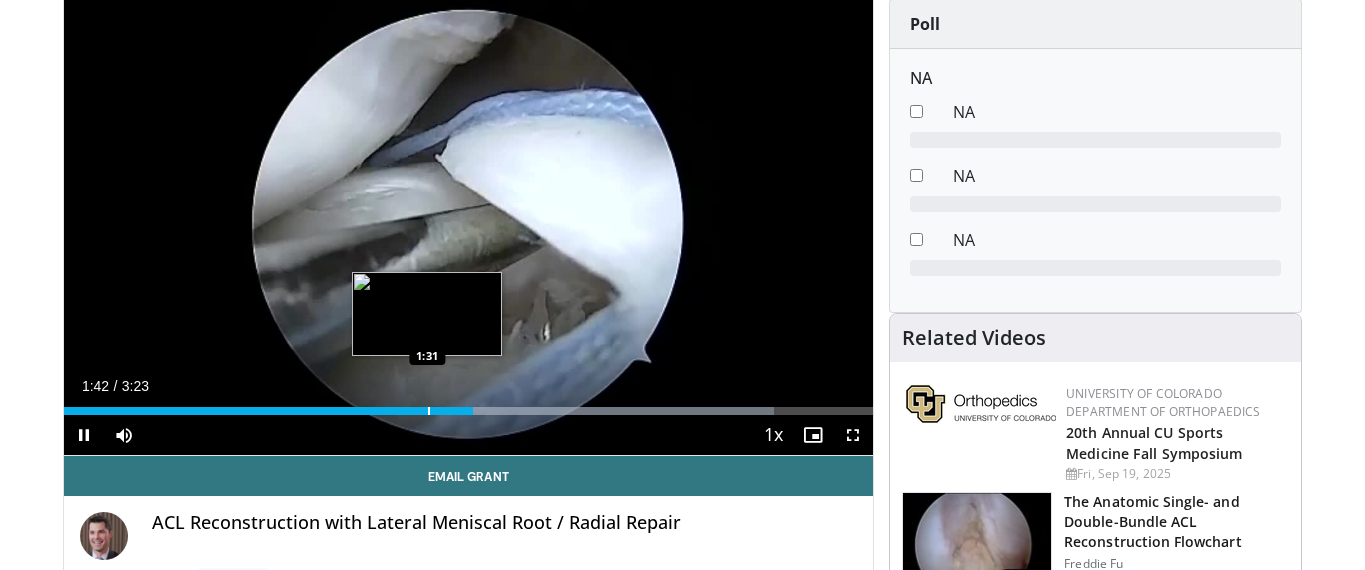 drag, startPoint x: 467, startPoint y: 415, endPoint x: 427, endPoint y: 413, distance: 40.04997 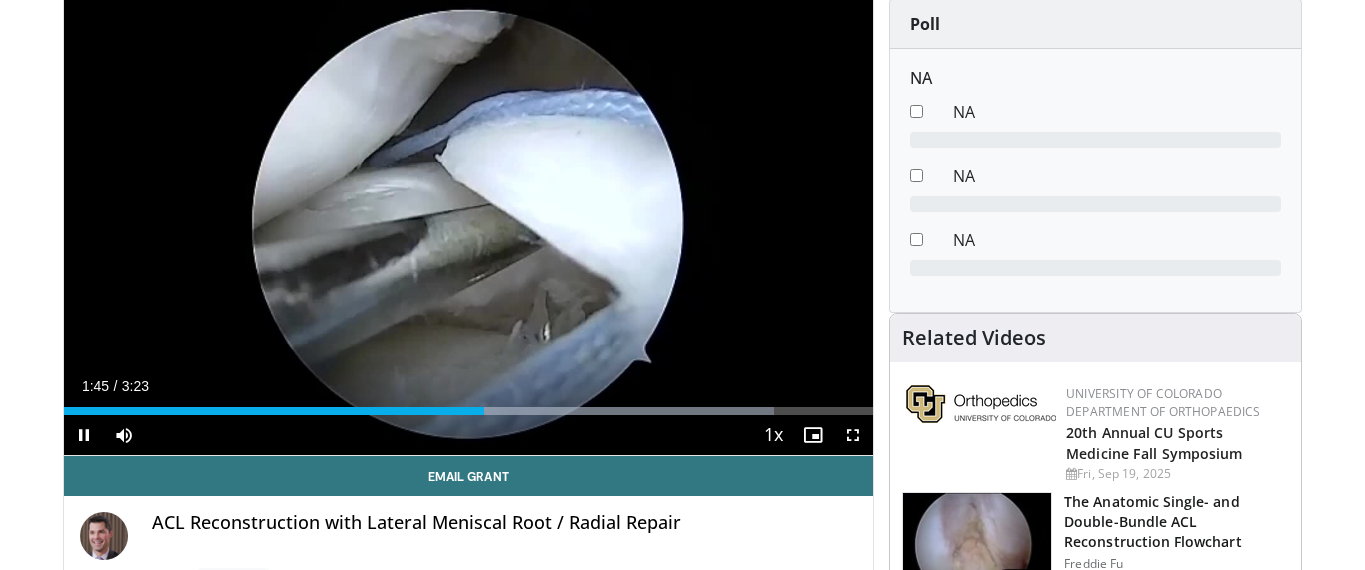 click on "Current Time  1:45 / Duration  3:23 Pause Skip Backward Skip Forward Mute Loaded :  87.73% 1:45 1:31 Stream Type  LIVE Seek to live, currently behind live LIVE   1x Playback Rate 0.5x 0.75x 1x , selected 1.25x 1.5x 1.75x 2x Chapters Chapters Descriptions descriptions off , selected Captions captions settings , opens captions settings dialog captions off , selected Audio Track en (Main) , selected Fullscreen Enable picture-in-picture mode" at bounding box center [469, 435] 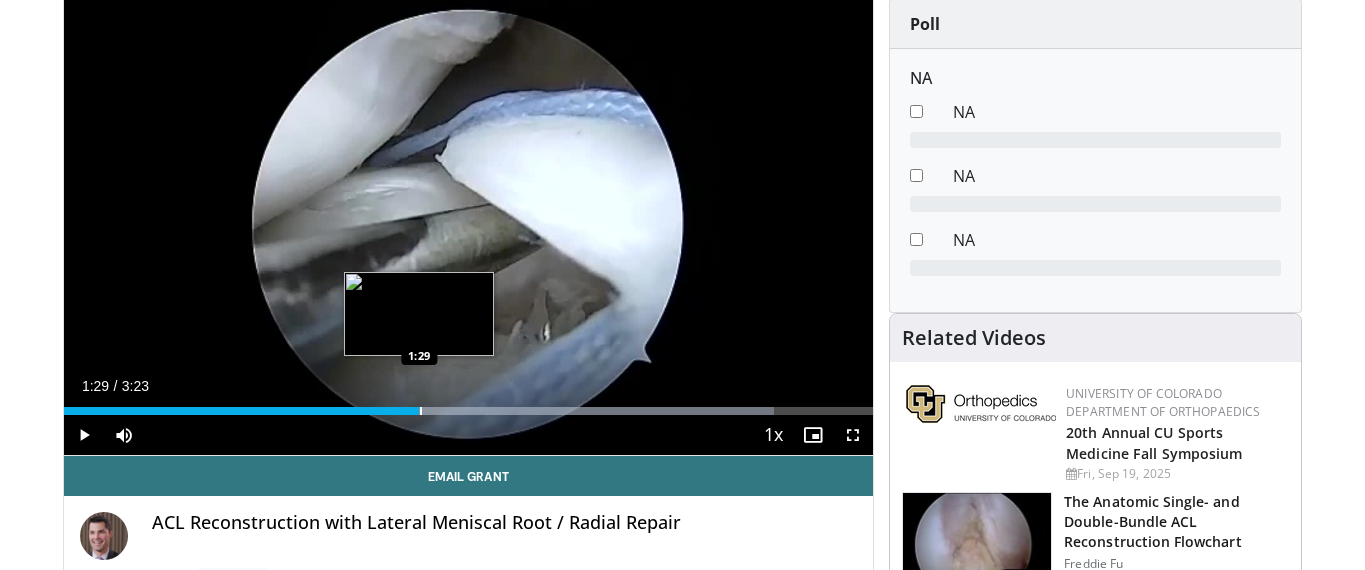 drag, startPoint x: 486, startPoint y: 413, endPoint x: 419, endPoint y: 412, distance: 67.00746 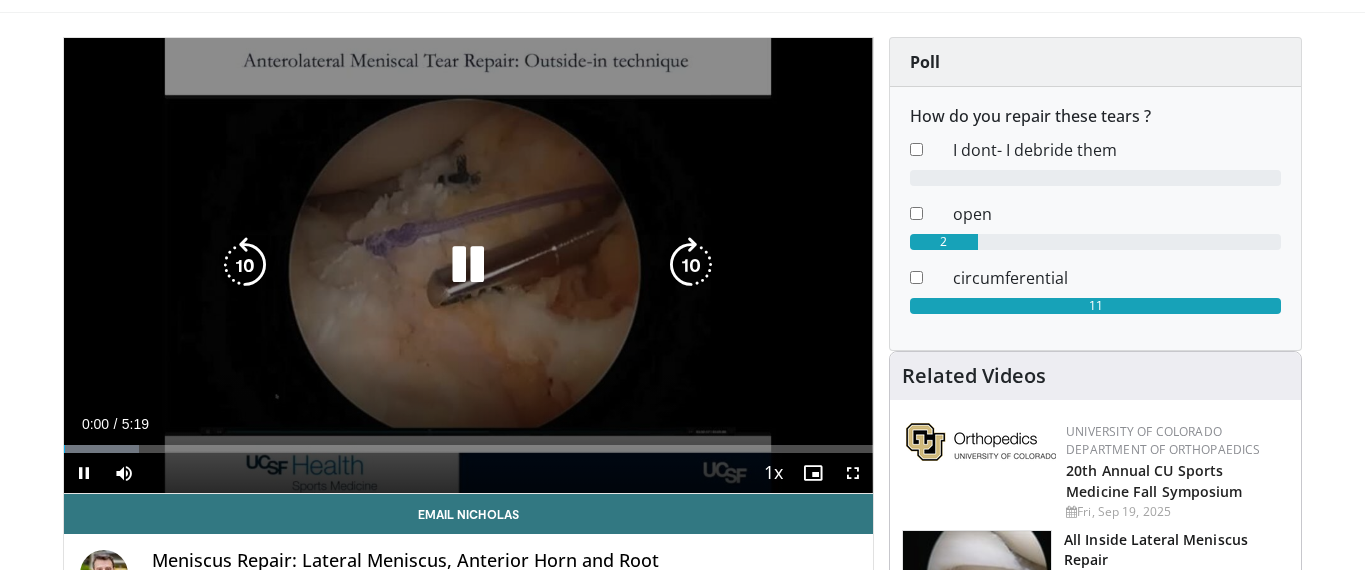 scroll, scrollTop: 119, scrollLeft: 0, axis: vertical 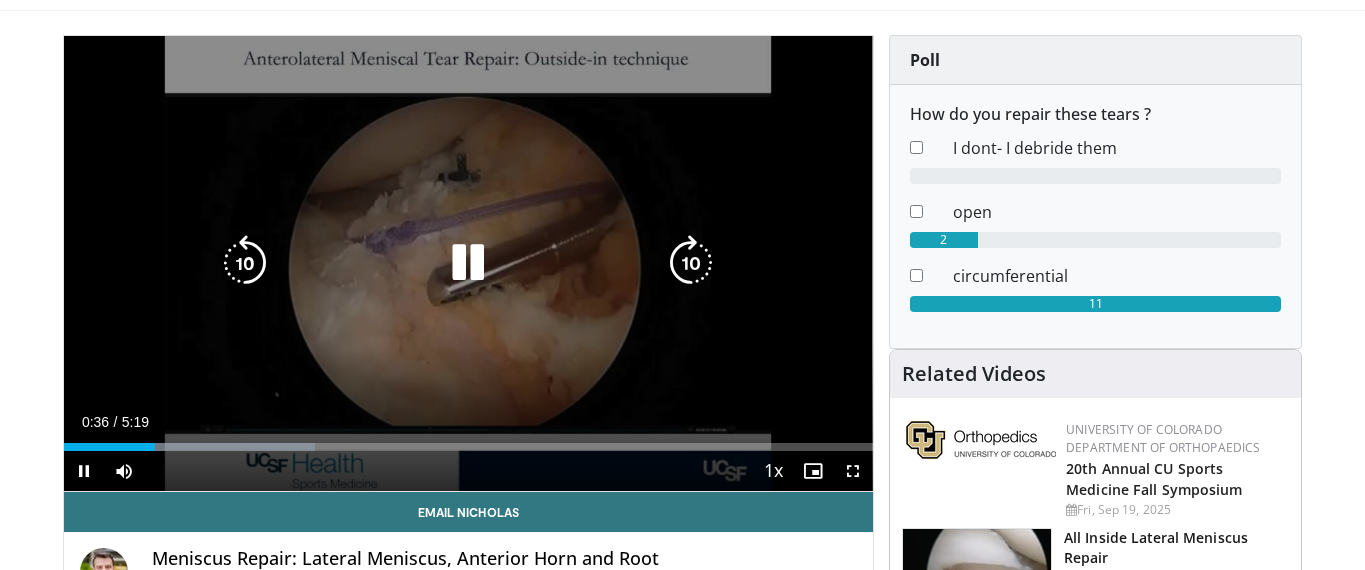 click at bounding box center [468, 263] 